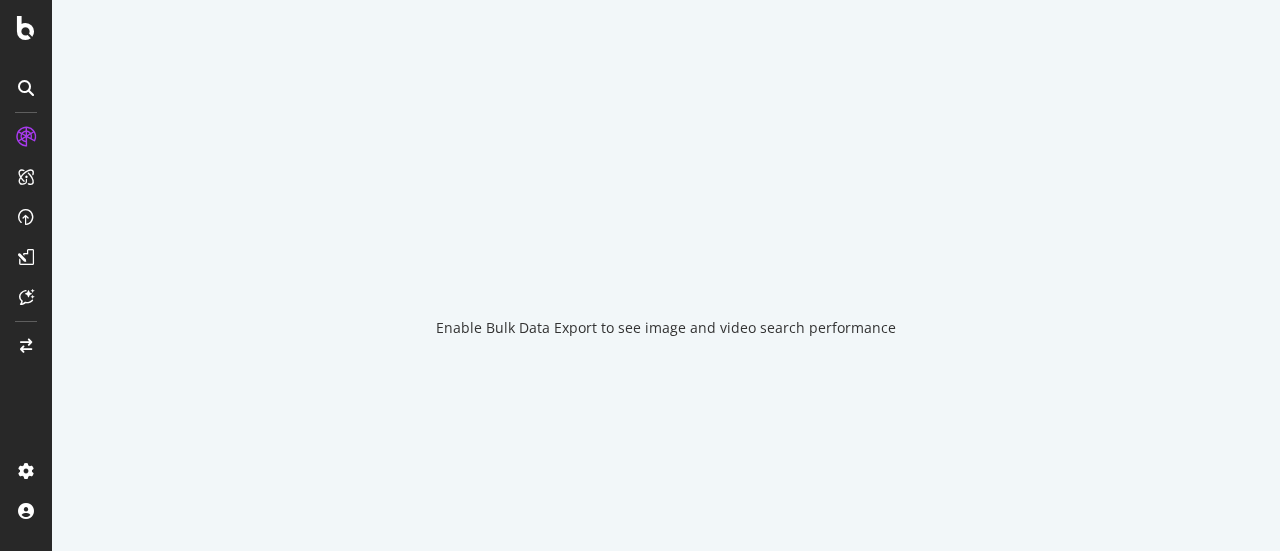 scroll, scrollTop: 0, scrollLeft: 0, axis: both 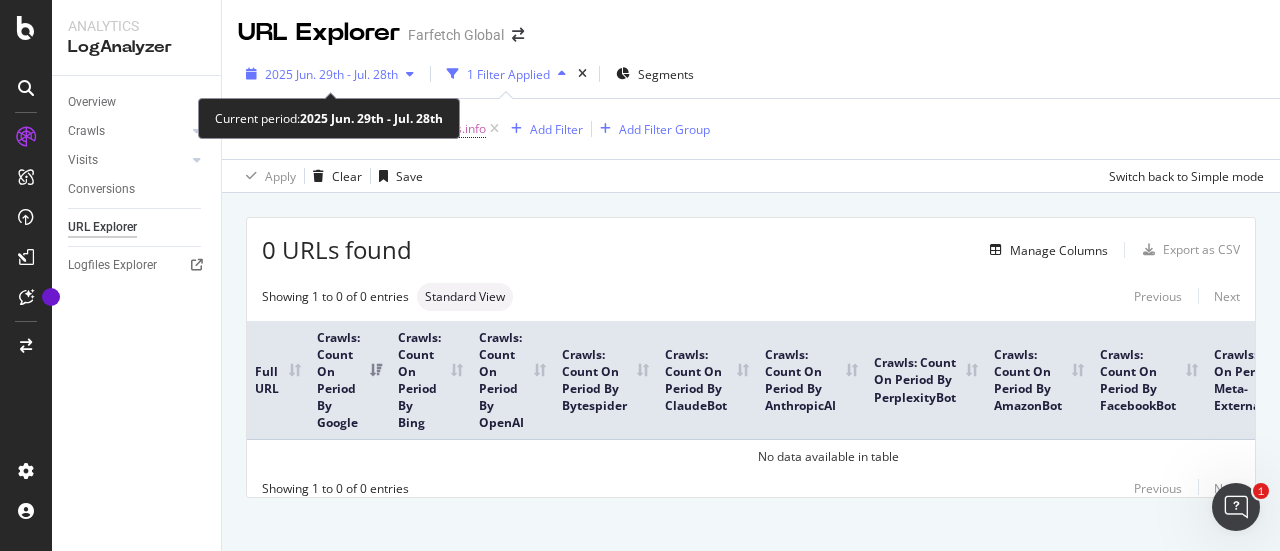 click on "2025 Jun. 29th - Jul. 28th" at bounding box center [331, 74] 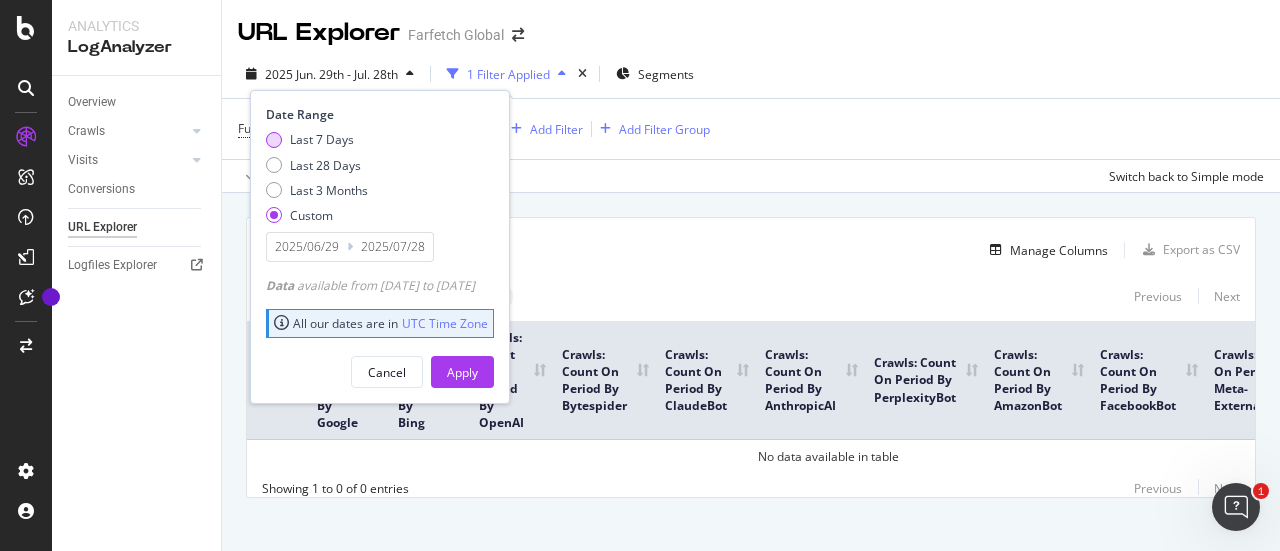click on "Last 7 Days" at bounding box center [322, 139] 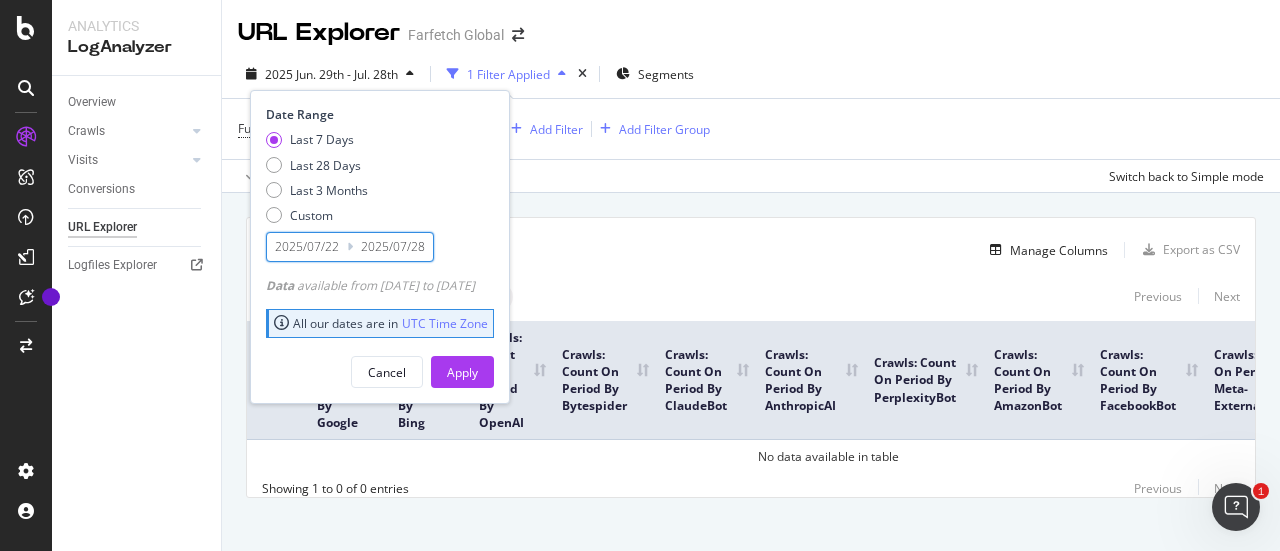 click on "2025/07/28" at bounding box center [393, 247] 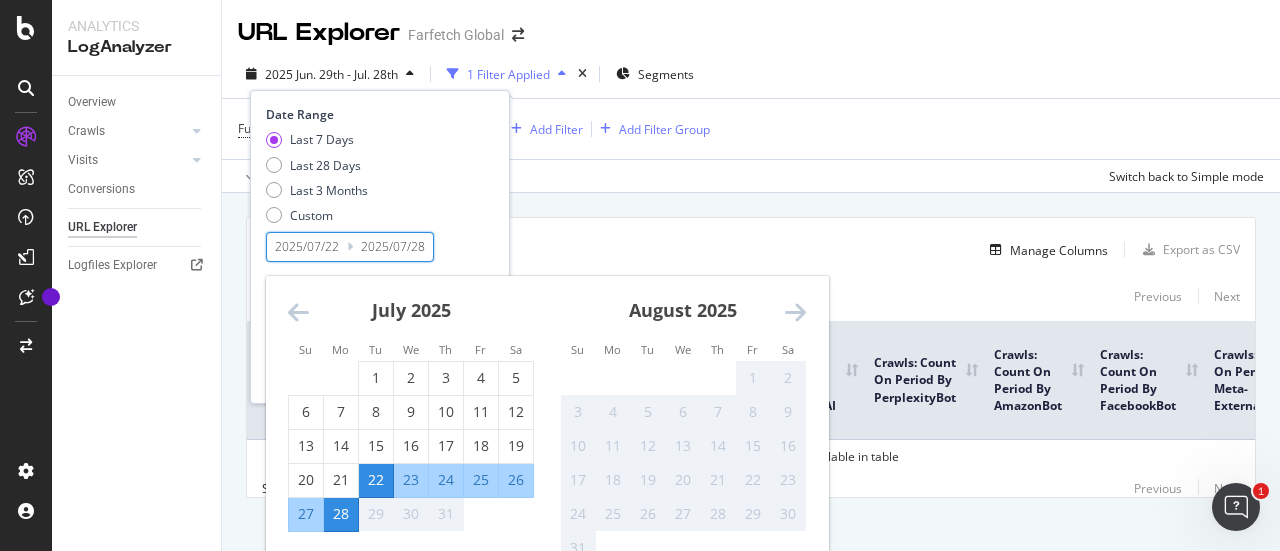 scroll, scrollTop: 37, scrollLeft: 0, axis: vertical 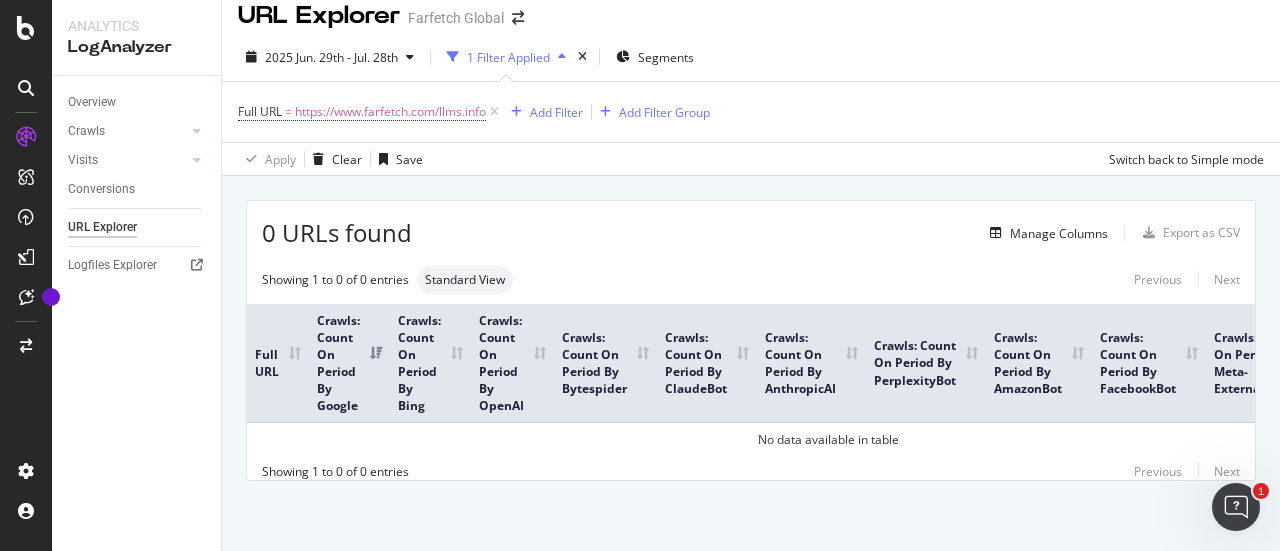 click on "0 URLs found Manage Columns Export as CSV Showing 1 to 0 of 0 entries Standard View Previous Next Full URL Crawls: Count On Period By Google Crawls: Count On Period By Bing Crawls: Count On Period By OpenAI Crawls: Count On Period By Bytespider Crawls: Count On Period By ClaudeBot Crawls: Count On Period By AnthropicAI Crawls: Count On Period By PerplexityBot Crawls: Count On Period By AmazonBot Crawls: Count On Period By FacebookBot Crawls: Count On Period By Meta-ExternalAgent Crawls: Count On Period By YouBot No data available in table Showing 1 to 0 of 0 entries Previous Next" at bounding box center [751, 363] 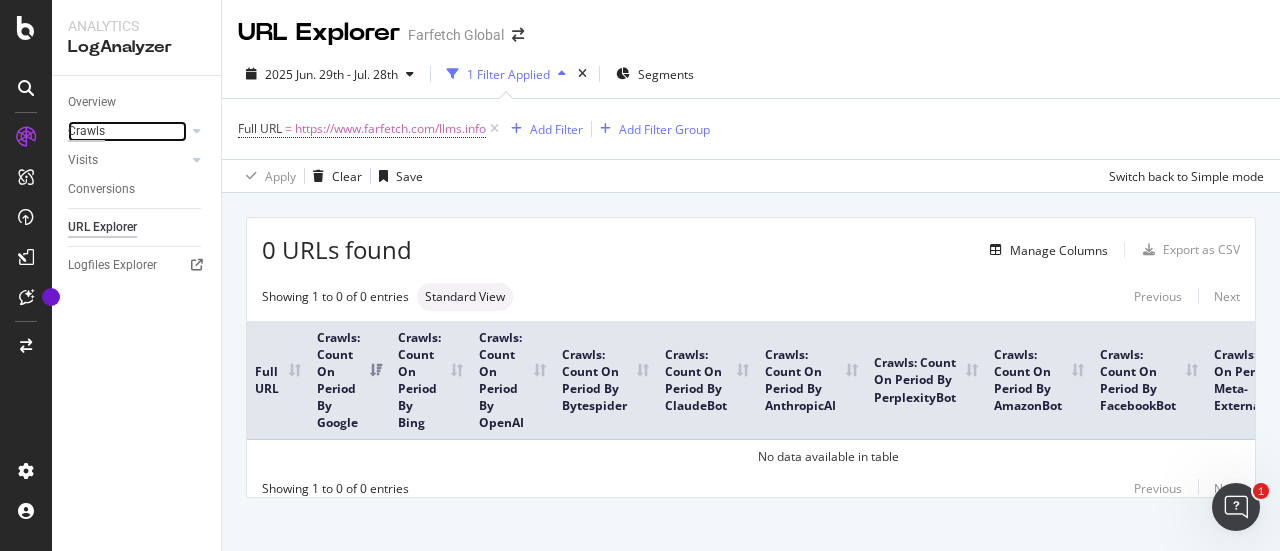 click on "Crawls" at bounding box center [86, 131] 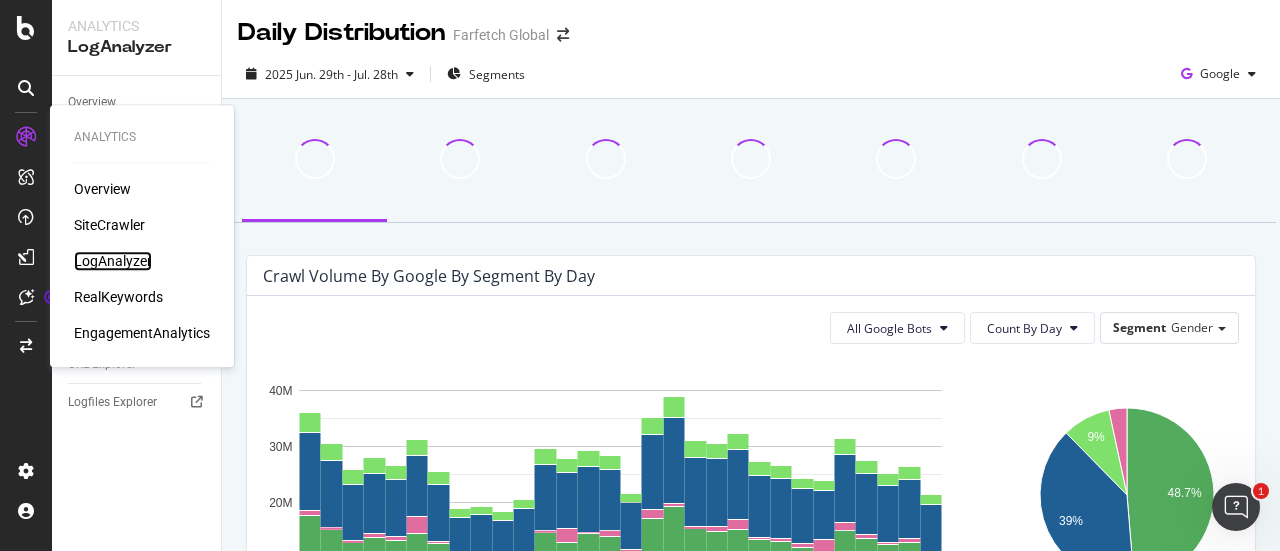 click on "LogAnalyzer" at bounding box center (113, 261) 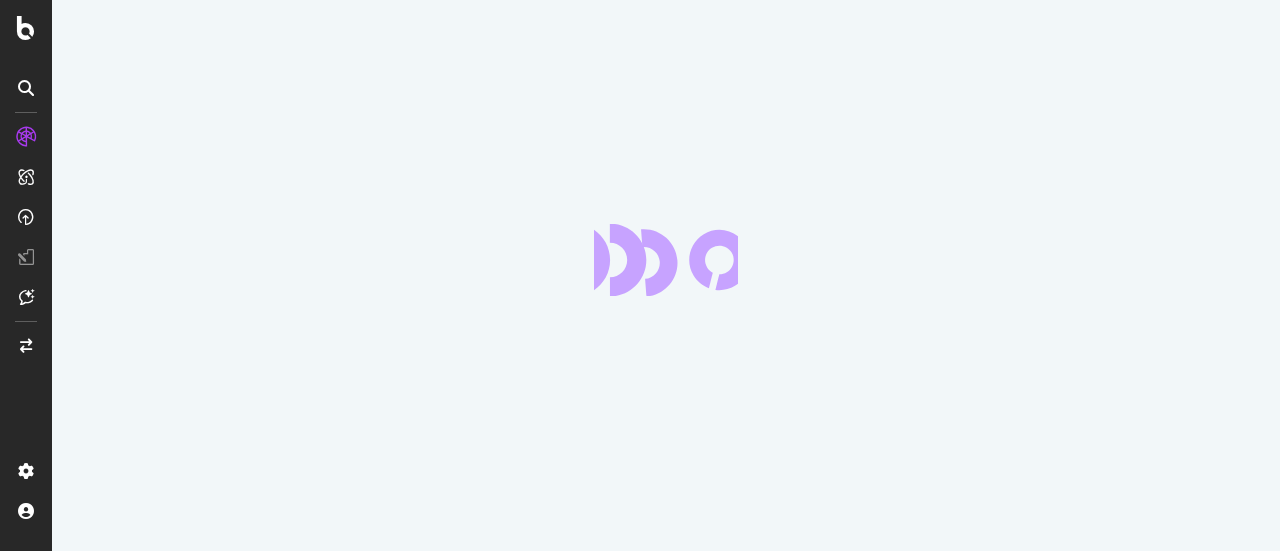 scroll, scrollTop: 0, scrollLeft: 0, axis: both 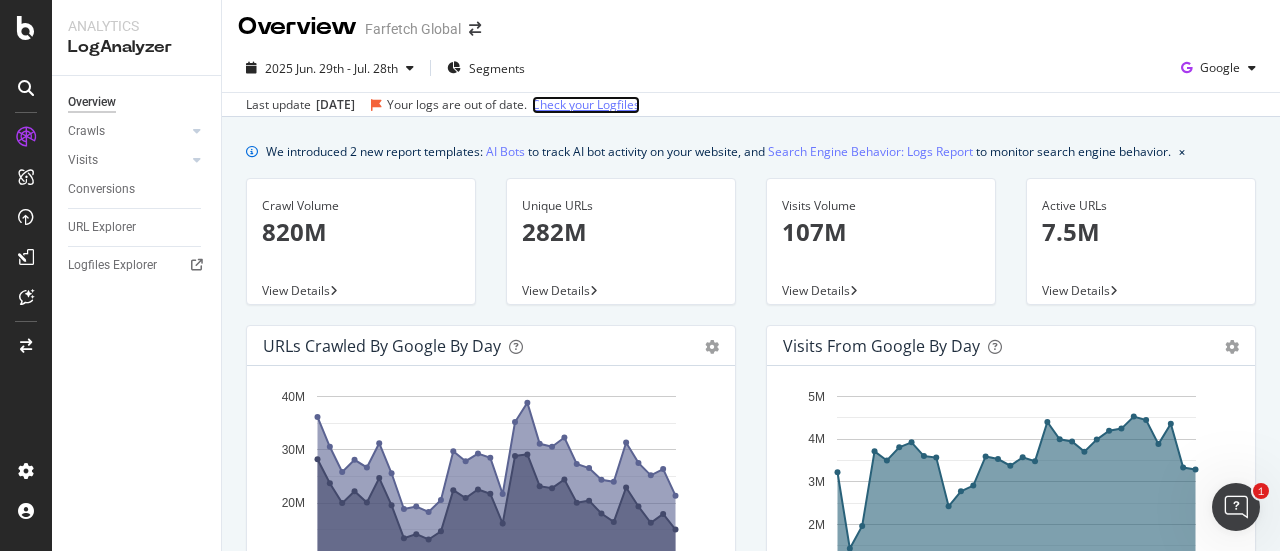 click on "Check your Logfiles" at bounding box center (586, 105) 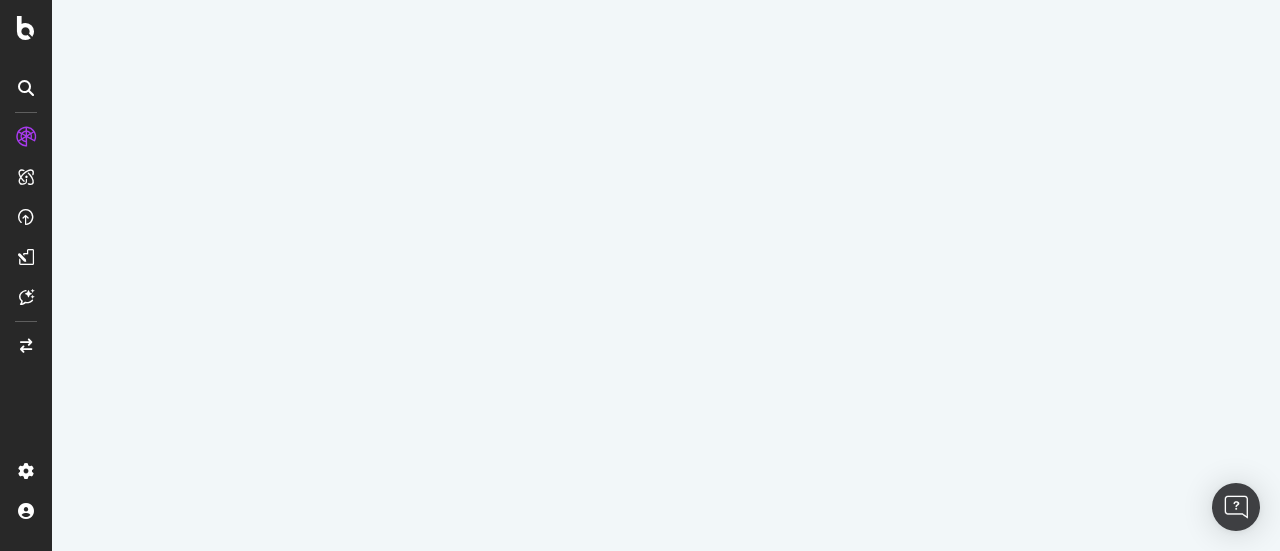 scroll, scrollTop: 0, scrollLeft: 0, axis: both 